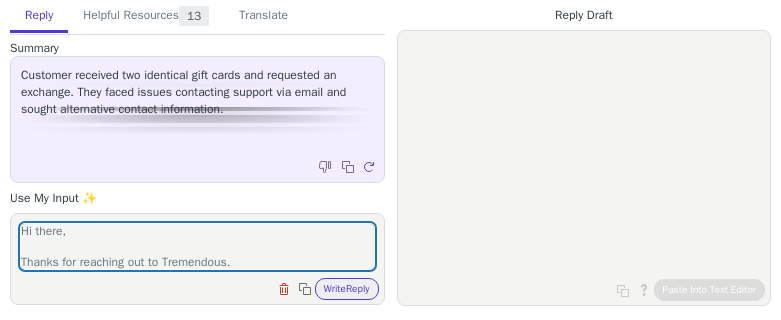 scroll, scrollTop: 0, scrollLeft: 0, axis: both 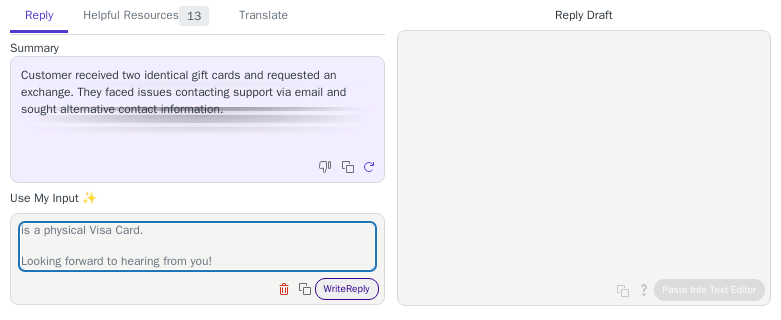type on "Hi there,
Thanks for reaching out to Tremendous.
Can you provide the Reward ID that you are referring to? This can be found at the bottom of the reward email that was originally sent to your inbox by rewards@reward.tremendous.com.
You can also send the 20-digit code from the back of the card if it is a physical Visa Card.
Looking forward to hearing from you!" 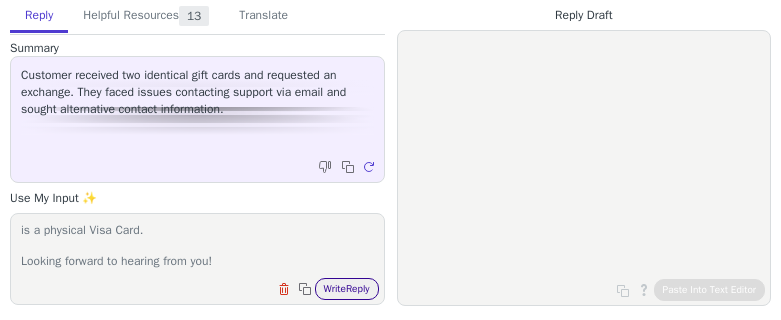 click on "Write  Reply" at bounding box center (347, 289) 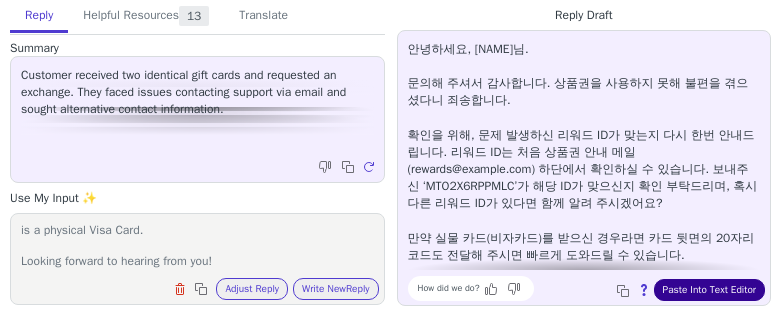 click on "Paste Into Text Editor" at bounding box center (709, 290) 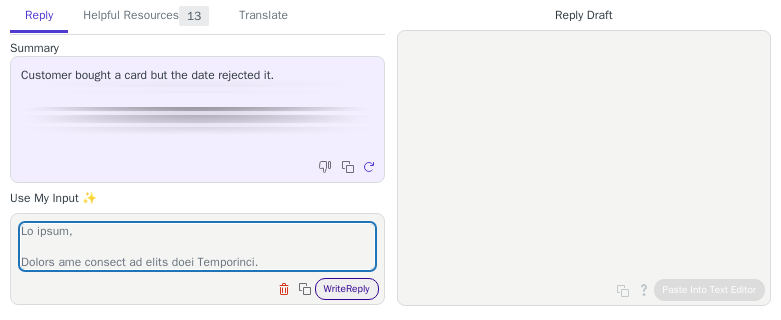 scroll, scrollTop: 0, scrollLeft: 0, axis: both 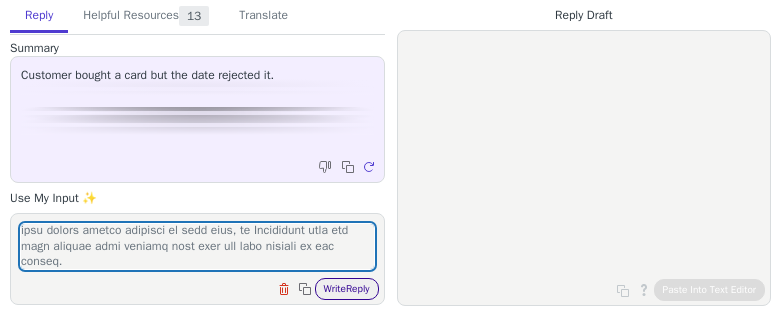 type on "Hi there,
Thanks for getting in touch with Tremendous.
Unfortunately I don't see anything under mhmdhsynalhamd28@gmail.com and 4242 4242 4242 4242 in our system. Is there a different email address associated with your reward? If your reward was texted to you, please provide the telephone number associated with your reward.
Providing a Reward ID can help me locate your reward as well. This can be found by searching for an email from "rewards@reward.tremendous.com" in your inbox.
If you have a physical card, there's a 20-digit code located on the back of the card that would also allow me to locate your reward in our system.
If there isn't an alternate email address that your reward might be associated with and you don't have a phone number, Reward ID or 20 digit code you can provide, it is likely that your reward hasn't yet been created in our system. We recommend contacting your reward sender directly in this case, as Tremendous does not have insight into rewards that have not been created in our s..." 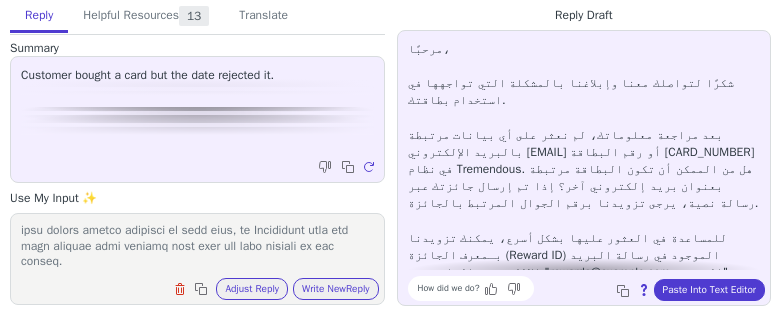 click on "How did we do?   Copy to clipboard About this reply Paste Into Text Editor" at bounding box center [594, 288] 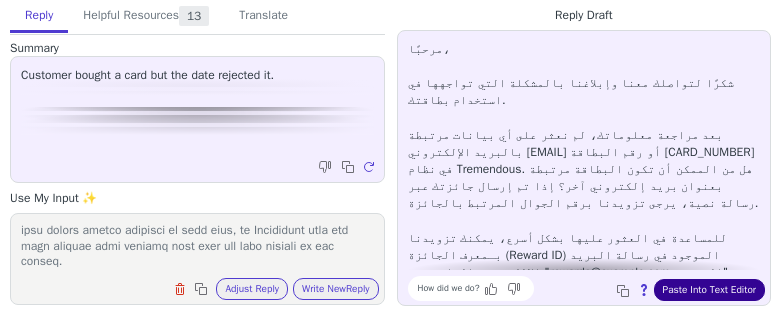 click on "Paste Into Text Editor" at bounding box center [709, 290] 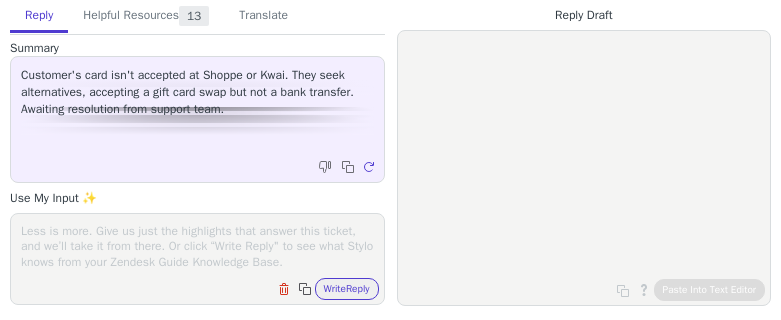 scroll, scrollTop: 0, scrollLeft: 0, axis: both 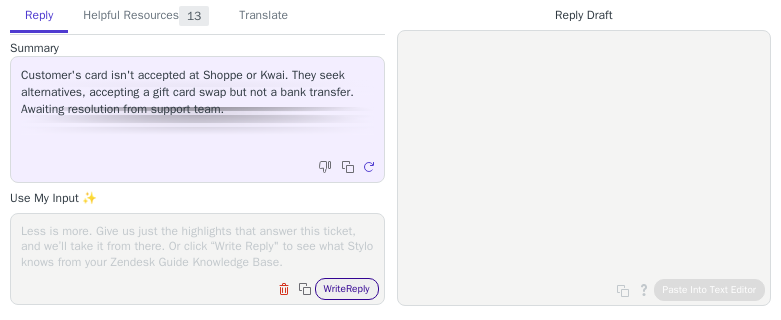 paste on "Hi there,
Thanks for getting in touch with Tremendous.
Unfortunately I don't see anything under [EMAIL] in our system. Is there a different email address associated with your reward? If your reward was texted to you, please provide the telephone number associated with your reward.
Providing a Reward ID can help me locate your reward as well. This can be found by searching for an email from "rewards@reward.tremendous.com" in your inbox.
If you have a physical card, there's a 20-digit code located on the back of the card that would also allow me to locate your reward in our system.
If there isn't an alternate email address that your reward might be associated with and you don't have a phone number, Reward ID or 20 digit code you can provide, it is likely that your reward hasn't yet been created in our system. We recommend contacting your reward sender directly in this case, as Tremendous does not have insight into rewards that have not been created in our system." 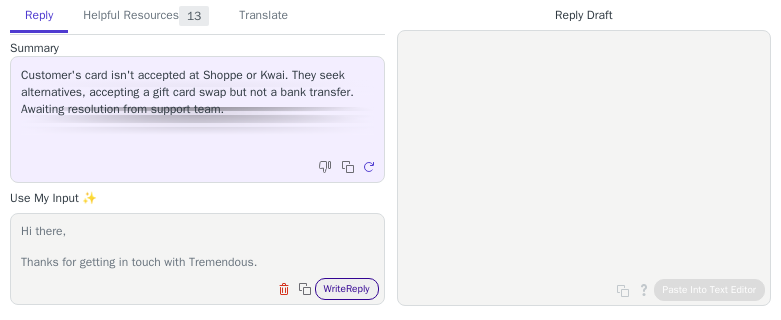 scroll, scrollTop: 340, scrollLeft: 0, axis: vertical 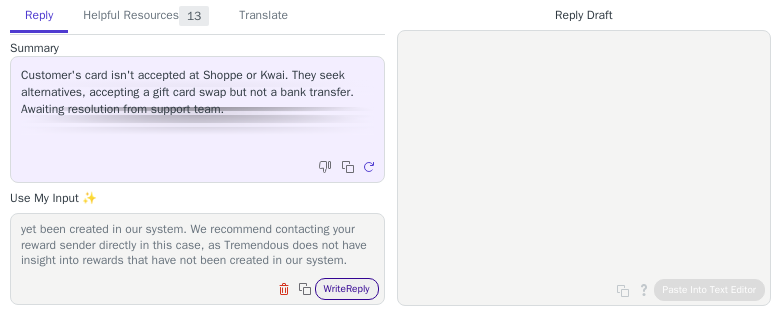 type on "Hi there,
Thanks for getting in touch with Tremendous.
Unfortunately I don't see anything under [EMAIL] in our system. Is there a different email address associated with your reward? If your reward was texted to you, please provide the telephone number associated with your reward.
Providing a Reward ID can help me locate your reward as well. This can be found by searching for an email from "rewards@reward.tremendous.com" in your inbox.
If you have a physical card, there's a 20-digit code located on the back of the card that would also allow me to locate your reward in our system.
If there isn't an alternate email address that your reward might be associated with and you don't have a phone number, Reward ID or 20 digit code you can provide, it is likely that your reward hasn't yet been created in our system. We recommend contacting your reward sender directly in this case, as Tremendous does not have insight into rewards that have not been created in our system." 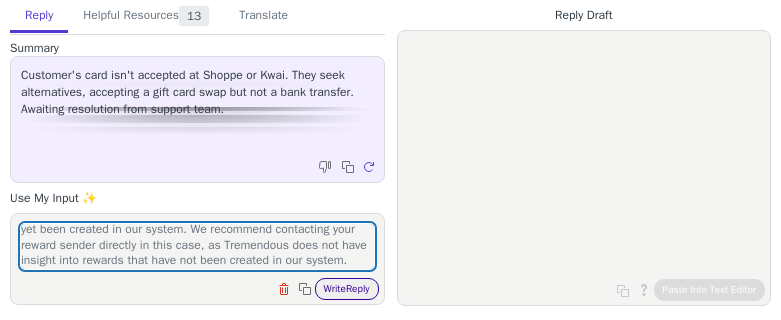 click on "Write  Reply" at bounding box center (347, 289) 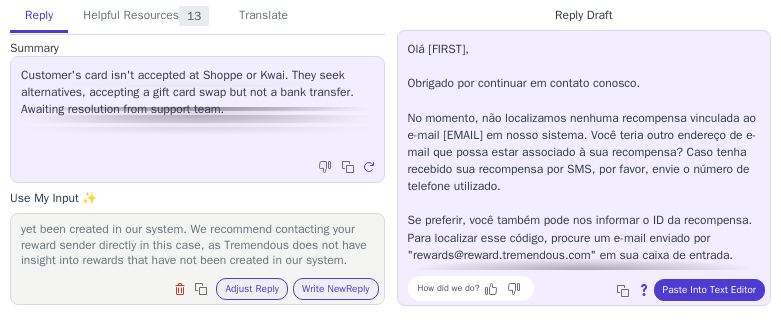 scroll, scrollTop: 250, scrollLeft: 0, axis: vertical 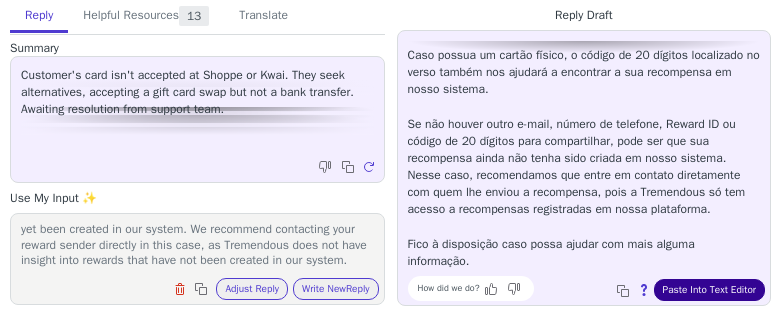 click on "Paste Into Text Editor" at bounding box center (709, 290) 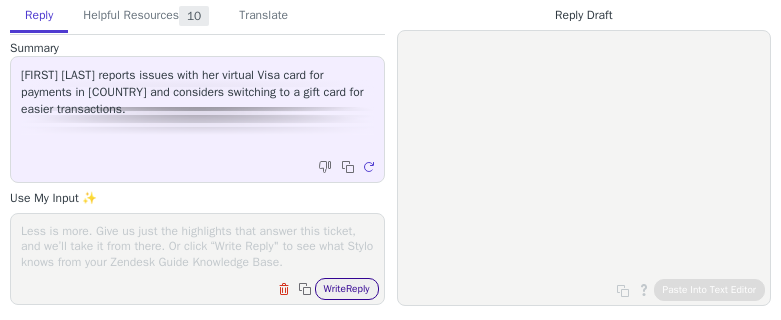 click at bounding box center [197, 246] 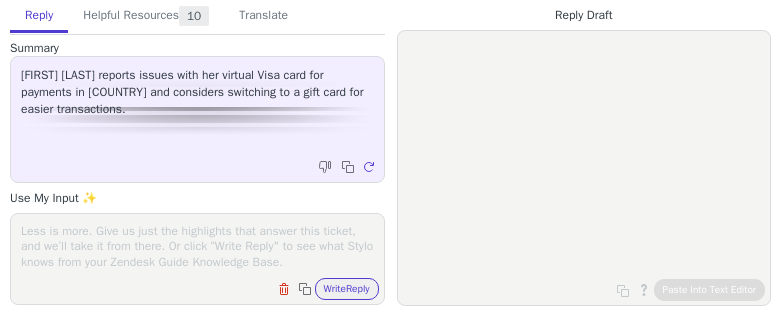 paste on "Hi there,
Thanks for reaching out to Tremendous.
Can you provide the Reward ID that you are referring to? This can be found at the bottom of the reward email that was originally sent to your inbox by rewards@[example.com].
You can also send the 20-digit code from the back of the card if it is a physical Visa Card.
Looking forward to hearing from you!" 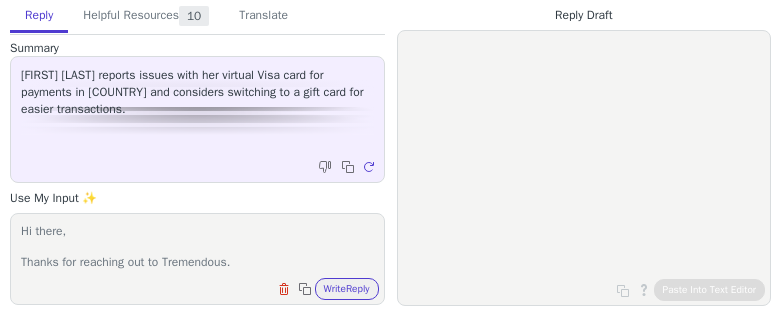 scroll, scrollTop: 201, scrollLeft: 0, axis: vertical 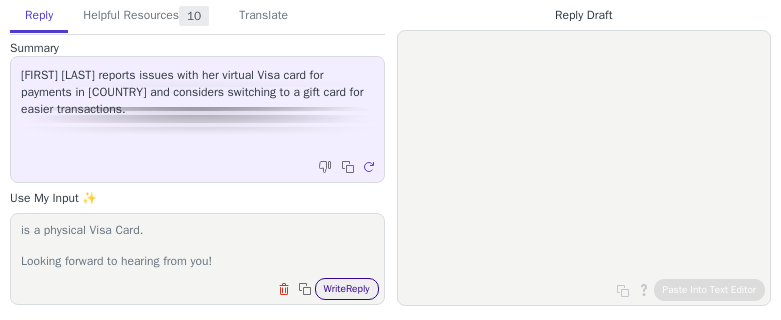 type on "Hi there,
Thanks for reaching out to Tremendous.
Can you provide the Reward ID that you are referring to? This can be found at the bottom of the reward email that was originally sent to your inbox by rewards@[example.com].
You can also send the 20-digit code from the back of the card if it is a physical Visa Card.
Looking forward to hearing from you!" 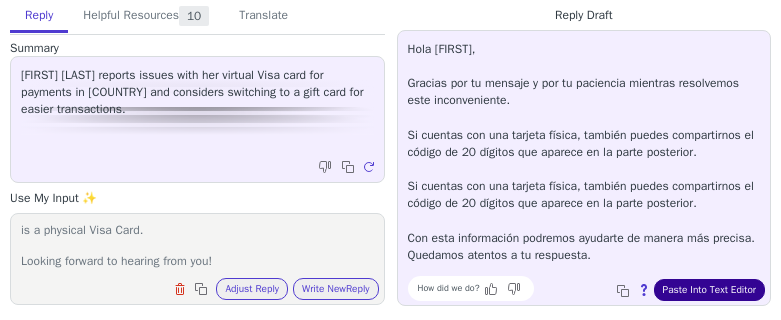 click on "Paste Into Text Editor" at bounding box center (709, 290) 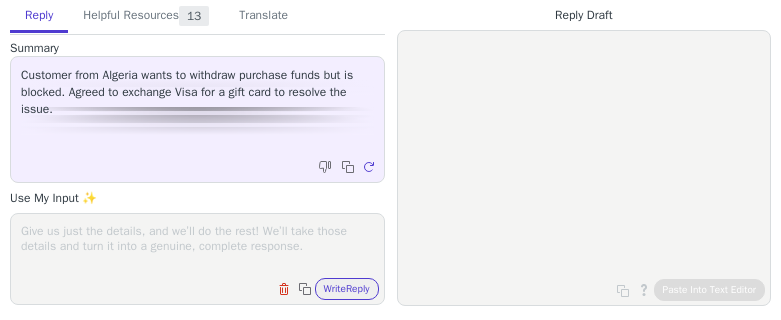 scroll, scrollTop: 0, scrollLeft: 0, axis: both 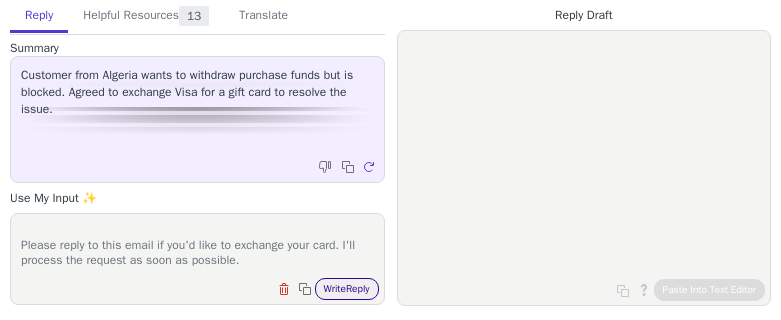 type on "Hi there,
Thanks for getting in touch with Tremendous.
We understand that your Visa card was unexpectedly declined. We’re sorry for this frustrating inconvenience.
Unfortunately, some merchants frequently decline prepaid cards. This decision is theirs, not ours. We want to make sure you are able to spend your reward.
You have two options:
1) You may find that another retailer accepts the card.
2) We are happy to exchange your Visa card for any gift card in our catalog, such as Amazon or Uber.
If you choose the second option, you'll find a full list of the gift cards available by selecting the "gift cards" tab and your country here.
Please reply to this email if you'd like to exchange your card. I'll process the request as soon as possible." 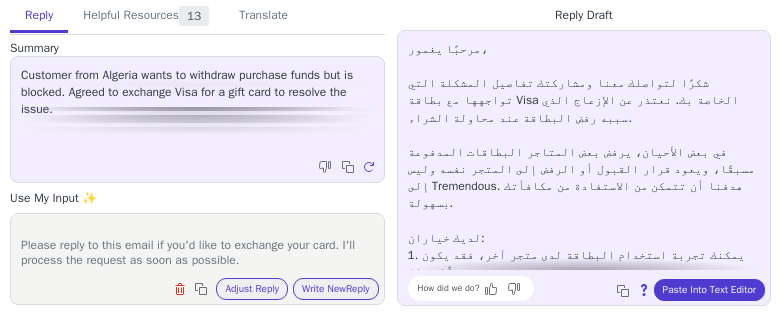 drag, startPoint x: 560, startPoint y: 218, endPoint x: 519, endPoint y: 173, distance: 60.876926 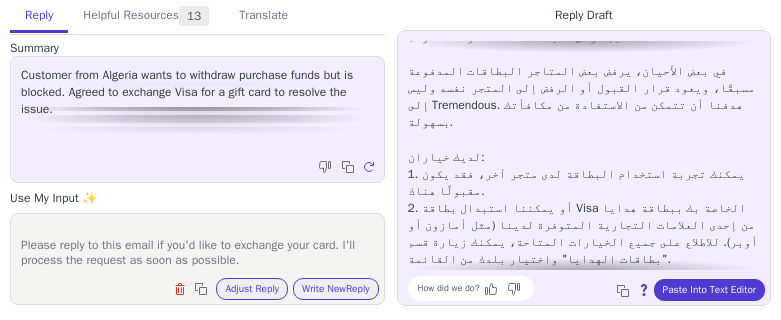 scroll, scrollTop: 165, scrollLeft: 0, axis: vertical 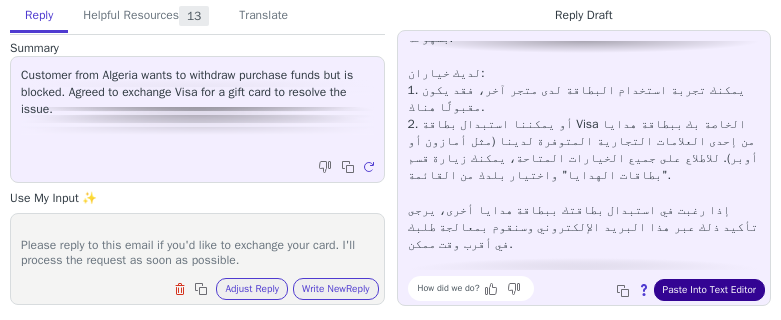 click on "Paste Into Text Editor" at bounding box center (709, 290) 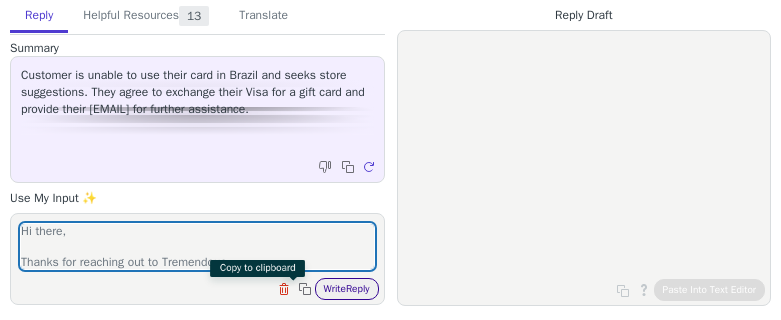 scroll, scrollTop: 0, scrollLeft: 0, axis: both 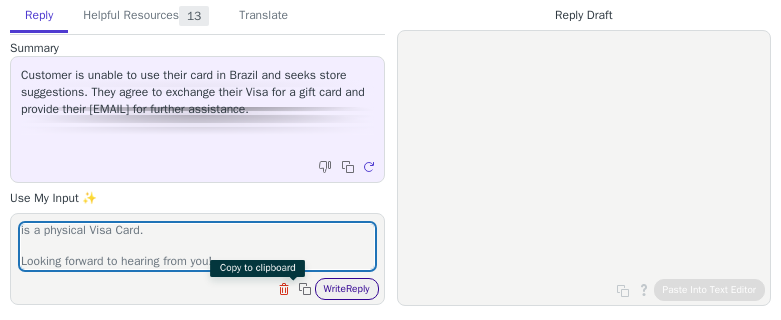 type on "Hi there,
Thanks for reaching out to Tremendous.
Can you provide the Reward ID that you are referring to? This can be found at the bottom of the reward email that was originally sent to your inbox by rewards@reward.tremendous.com.
You can also send the 20-digit code from the back of the card if it is a physical Visa Card.
Looking forward to hearing from you!" 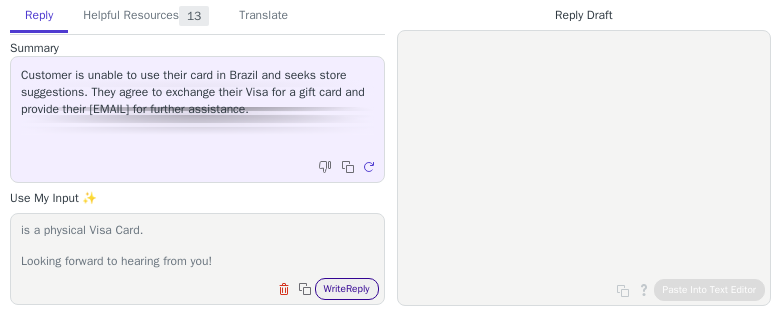 click on "Write  Reply" at bounding box center (347, 289) 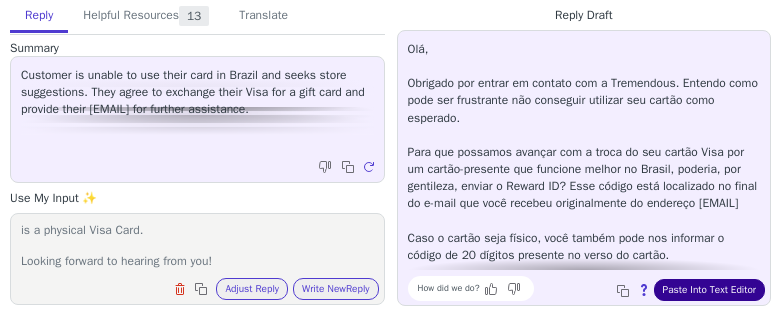 click on "Paste Into Text Editor" at bounding box center (709, 290) 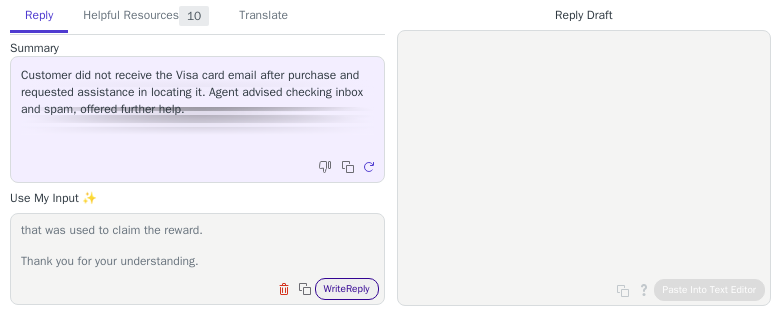 click on "Write  Reply" at bounding box center (347, 289) 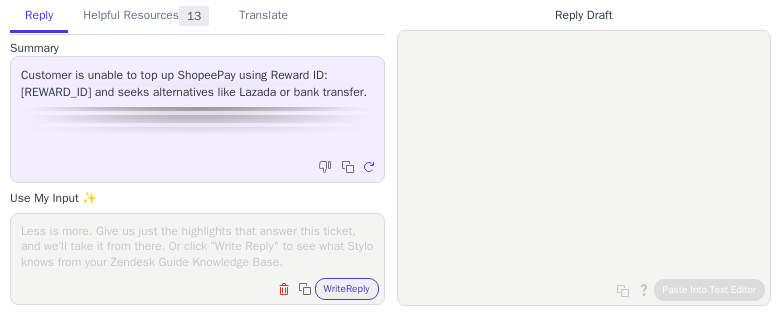 scroll, scrollTop: 0, scrollLeft: 0, axis: both 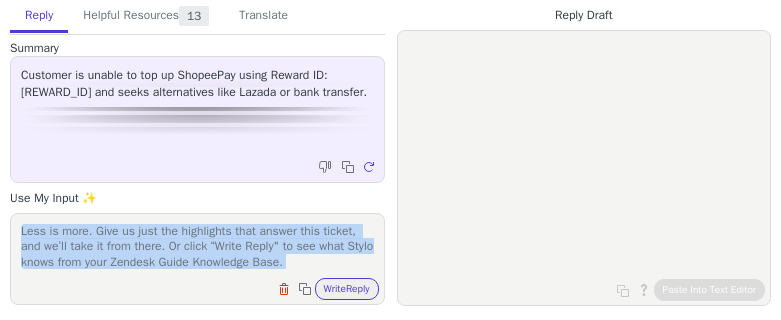 click on "Clear field Copy to clipboard Write  Reply" at bounding box center [197, 259] 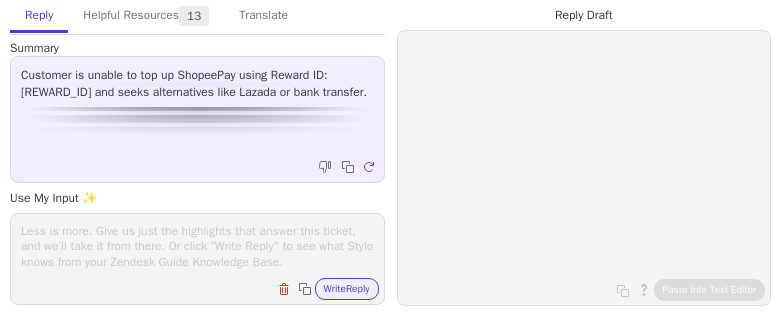 click on "Clear field Copy to clipboard Write  Reply" at bounding box center (197, 259) 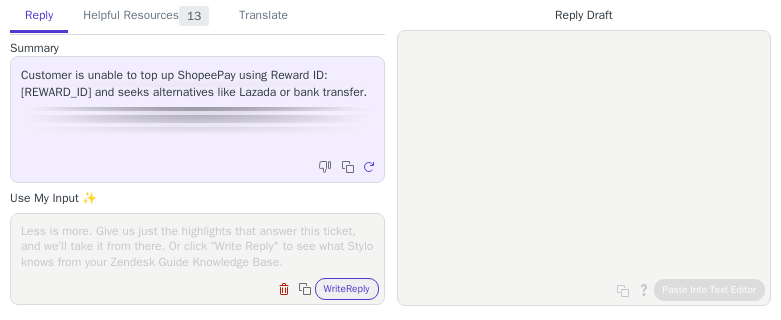 paste on "Hi there,
Thank you for reaching out to Tremendous. We are actively investigating this issue and working toward a resolution as quickly as possible.
I will follow up with you as soon as I have more information. In the meantime, I sincerely appreciate your patience and understanding. Please accept our apologies for any inconvenience this may have caused." 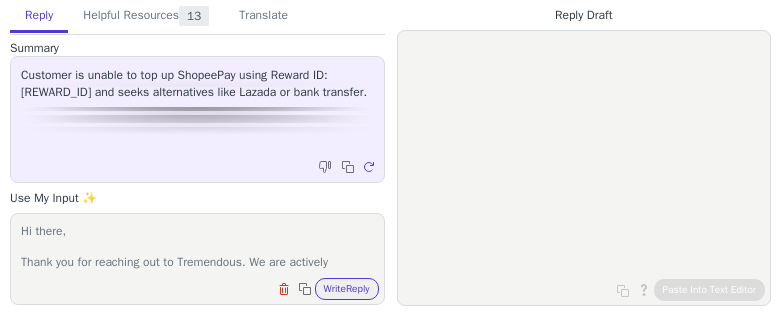 scroll, scrollTop: 108, scrollLeft: 0, axis: vertical 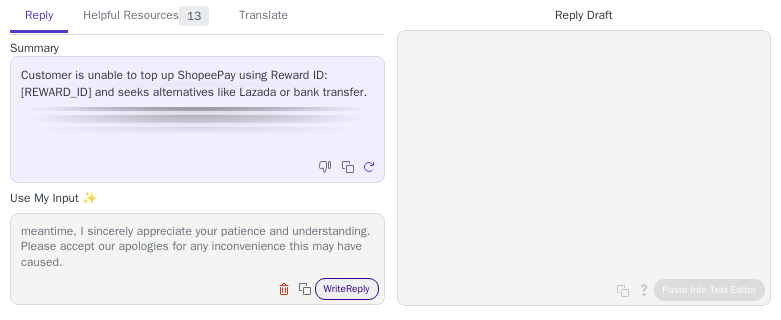 type on "Hi there,
Thank you for reaching out to Tremendous. We are actively investigating this issue and working toward a resolution as quickly as possible.
I will follow up with you as soon as I have more information. In the meantime, I sincerely appreciate your patience and understanding. Please accept our apologies for any inconvenience this may have caused." 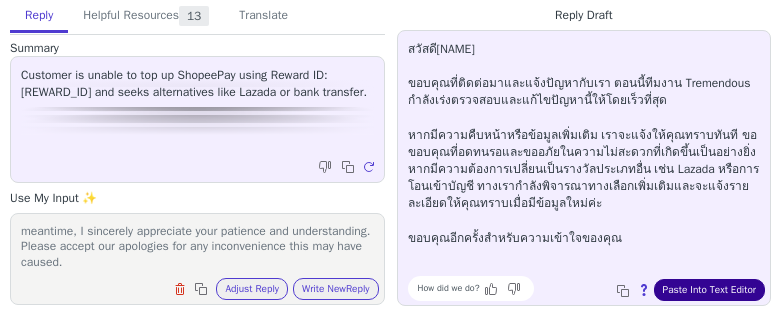 click on "Paste Into Text Editor" at bounding box center (709, 290) 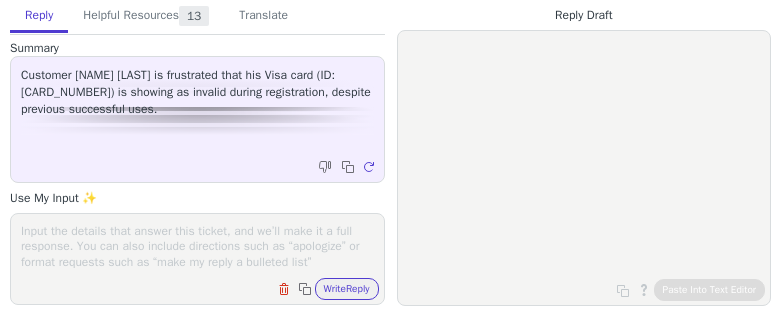 scroll, scrollTop: 0, scrollLeft: 0, axis: both 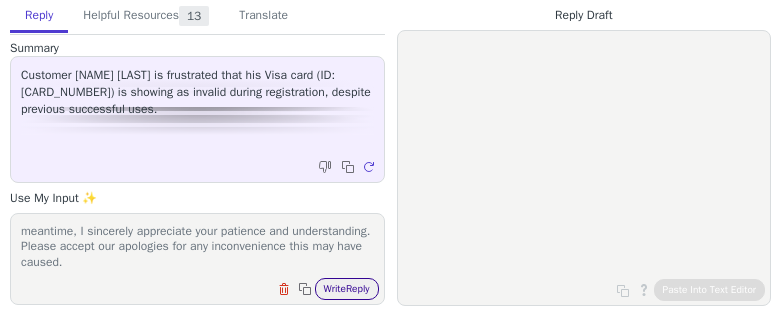 type on "Hi there,
Thank you for reaching out to Tremendous. We are actively investigating this issue and working toward a resolution as quickly as possible.
I will follow up with you as soon as I have more information. In the meantime, I sincerely appreciate your patience and understanding. Please accept our apologies for any inconvenience this may have caused." 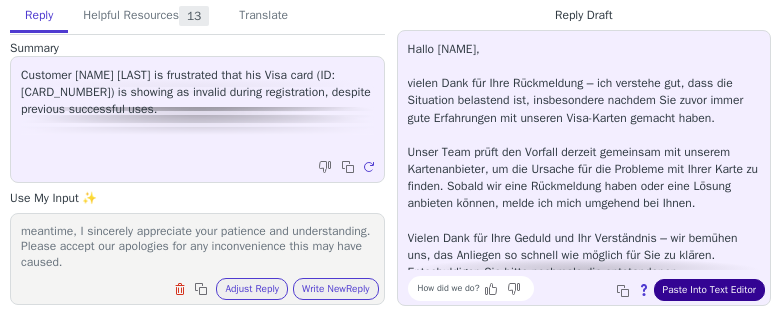 click on "Paste Into Text Editor" at bounding box center [709, 290] 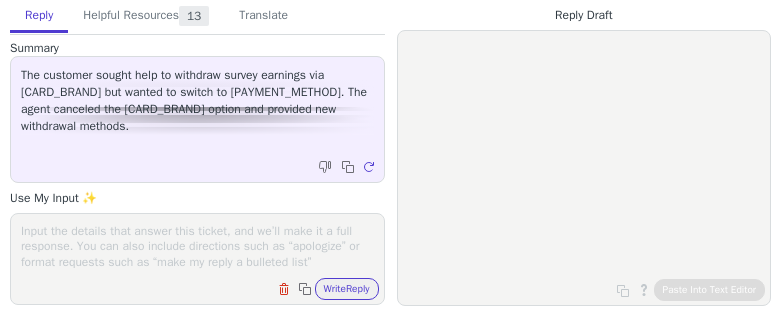 scroll, scrollTop: 0, scrollLeft: 0, axis: both 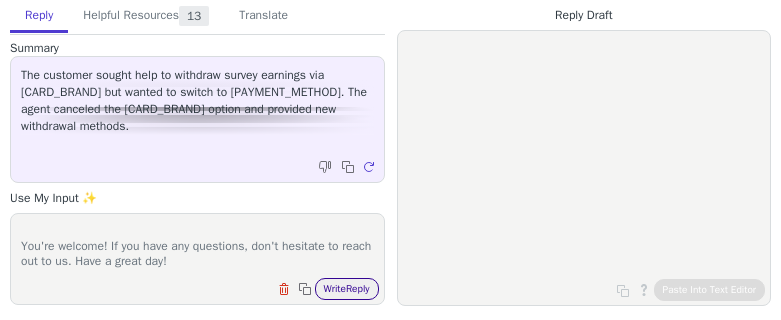 type on "Hi there,
You're welcome! If you have any questions, don't hesitate to reach out to us. Have a great day!" 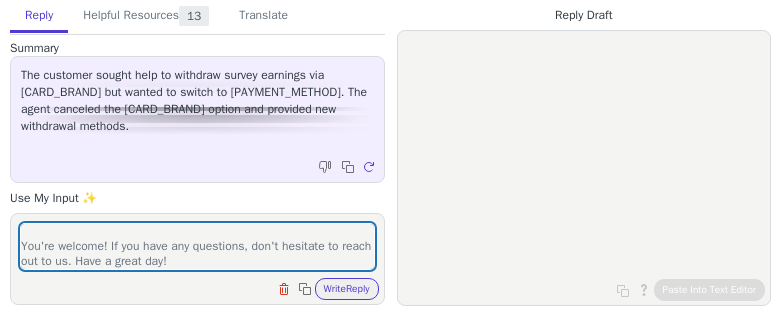 drag, startPoint x: 322, startPoint y: 286, endPoint x: 324, endPoint y: 274, distance: 12.165525 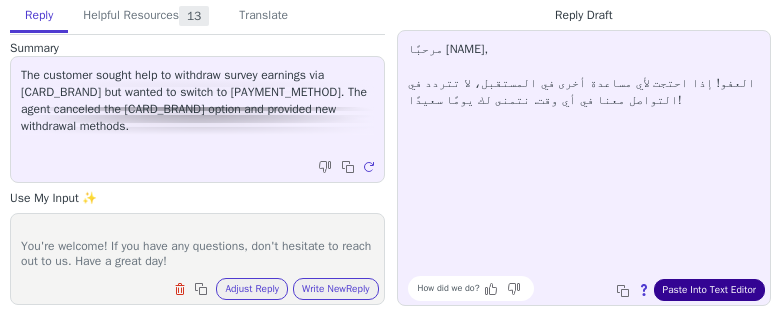 click on "Paste Into Text Editor" at bounding box center (709, 290) 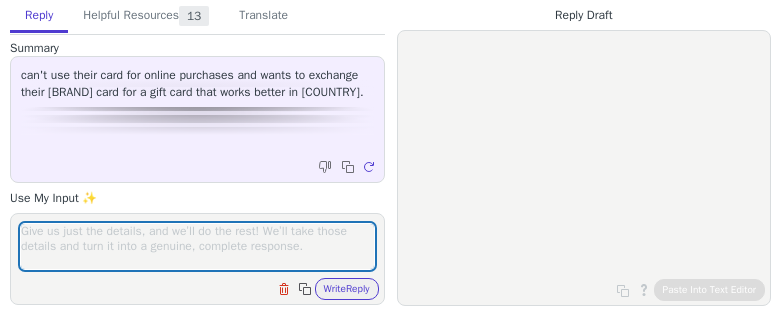 scroll, scrollTop: 0, scrollLeft: 0, axis: both 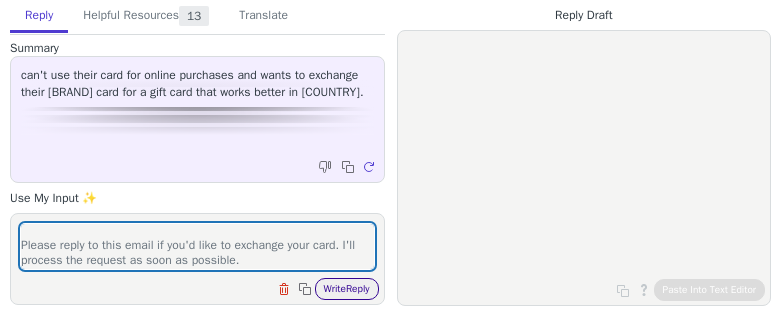 type on "Hi there,
Thanks for getting in touch with Tremendous.
We understand that your Visa card was unexpectedly declined. We’re sorry for this frustrating inconvenience.
Unfortunately, some merchants frequently decline prepaid cards. This decision is theirs, not ours. We want to make sure you are able to spend your reward.
You have two options:
1) You may find that another retailer accepts the card.
2) We are happy to exchange your Visa card for any gift card in our catalog, such as Amazon or Uber.
If you choose the second option, you'll find a full list of the gift cards available by selecting the "gift cards" tab and your country here.
Please reply to this email if you'd like to exchange your card. I'll process the request as soon as possible." 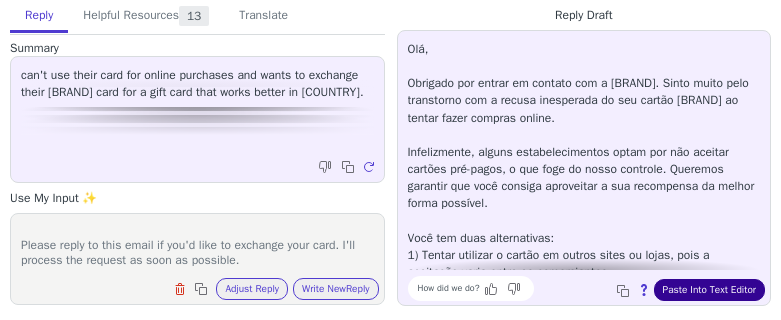 click on "Paste Into Text Editor" at bounding box center [709, 290] 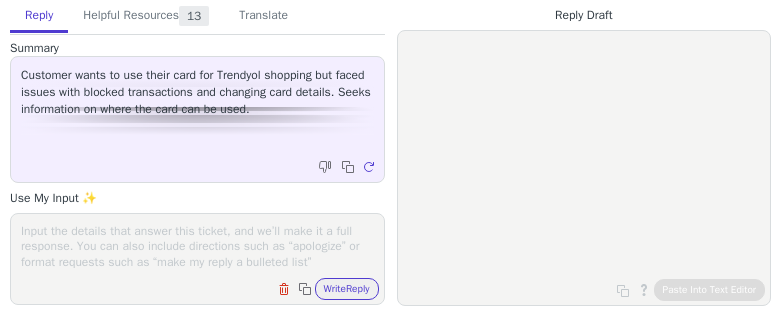 scroll, scrollTop: 0, scrollLeft: 0, axis: both 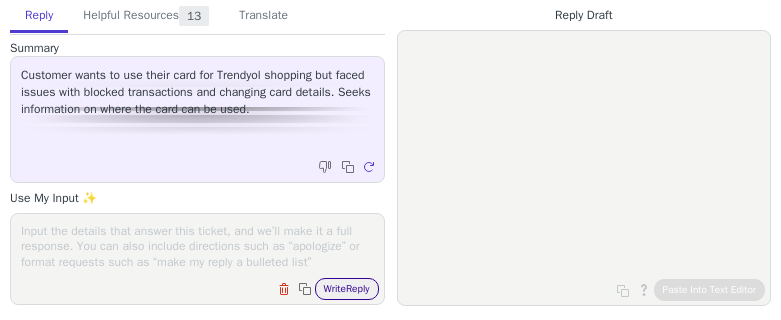 paste on "Hi there,
Thanks for getting in touch with Tremendous.
We understand that your Visa card was unexpectedly declined. We’re sorry for this frustrating inconvenience.
Unfortunately, some merchants frequently decline prepaid cards. This decision is theirs, not ours. We want to make sure you are able to spend your reward.
You have two options:
1) You may find that another retailer accepts the card.
2) We are happy to exchange your Visa card for any gift card in our catalog, such as Amazon or Uber.
If you choose the second option, you'll find a full list of the gift cards available by selecting the "gift cards" tab and your country here.
Please reply to this email if you'd like to exchange your card. I'll process the request as soon as possible." 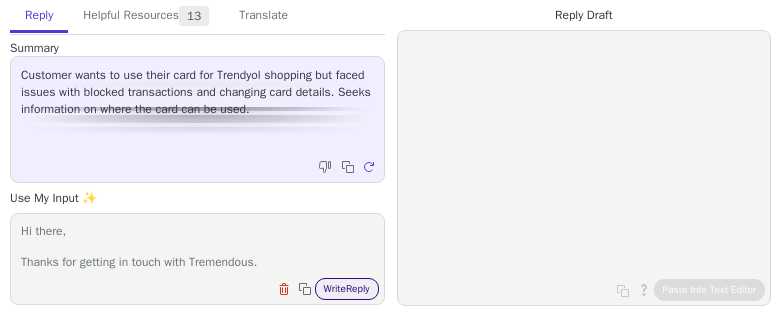 scroll, scrollTop: 310, scrollLeft: 0, axis: vertical 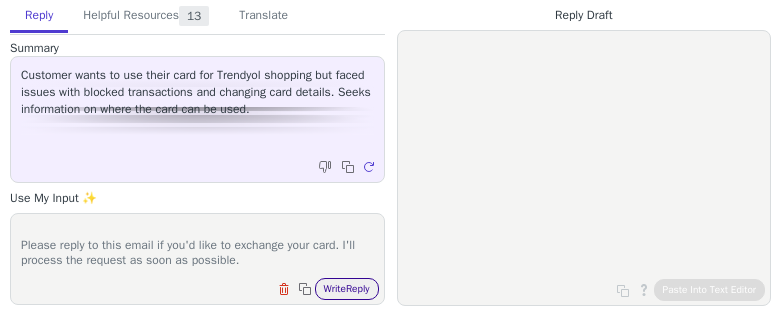 type on "Hi there,
Thanks for getting in touch with Tremendous.
We understand that your Visa card was unexpectedly declined. We’re sorry for this frustrating inconvenience.
Unfortunately, some merchants frequently decline prepaid cards. This decision is theirs, not ours. We want to make sure you are able to spend your reward.
You have two options:
1) You may find that another retailer accepts the card.
2) We are happy to exchange your Visa card for any gift card in our catalog, such as Amazon or Uber.
If you choose the second option, you'll find a full list of the gift cards available by selecting the "gift cards" tab and your country here.
Please reply to this email if you'd like to exchange your card. I'll process the request as soon as possible." 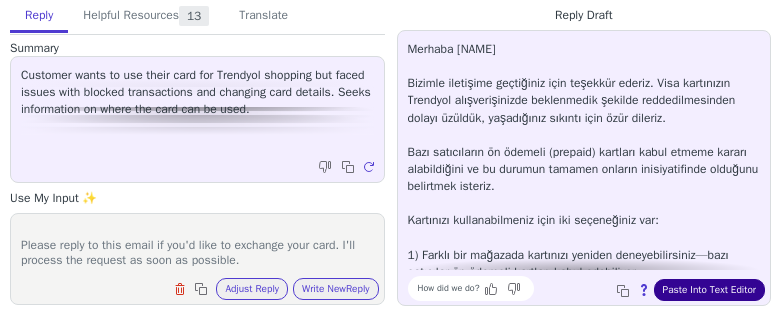click on "Paste Into Text Editor" at bounding box center (709, 290) 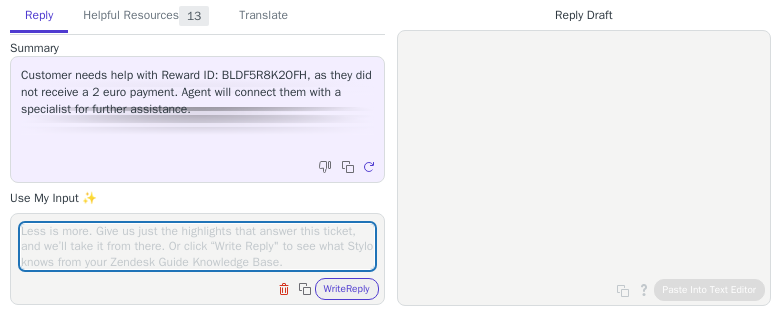 click at bounding box center (197, 246) 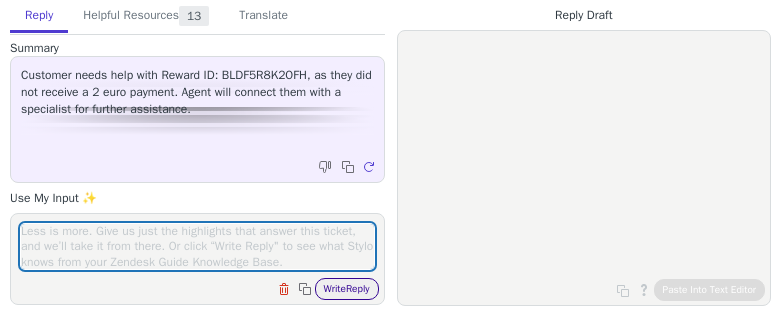 scroll, scrollTop: 0, scrollLeft: 0, axis: both 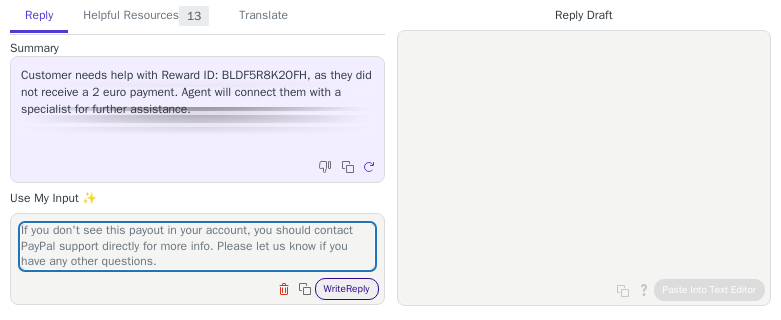 type on "Hi there,
Thanks for getting in touch with Tremendous.
Our records show that you claimed this reward to the PayPal account associated with
ponalgoahi@gmail.com. The transfer is in a completed status and can't be recalled by Tremendous.
If you don't see this payout in your account, you should contact PayPal support directly for more info. Please let us know if you have any other questions." 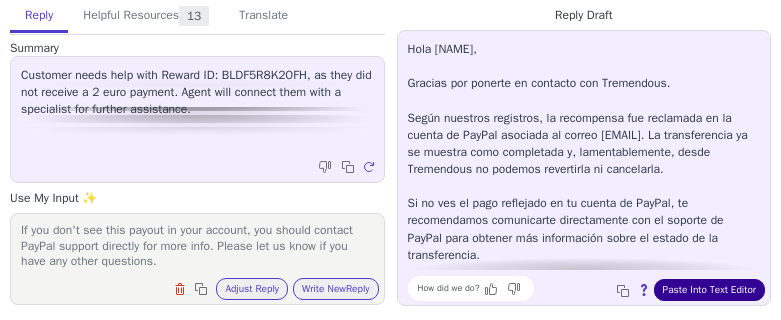 click on "Paste Into Text Editor" at bounding box center [709, 290] 